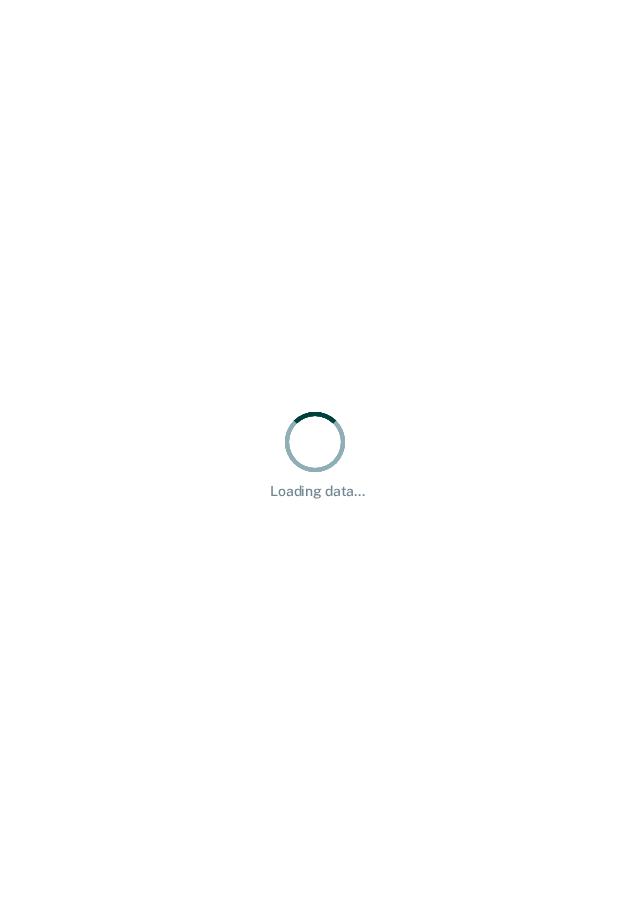 scroll, scrollTop: 0, scrollLeft: 0, axis: both 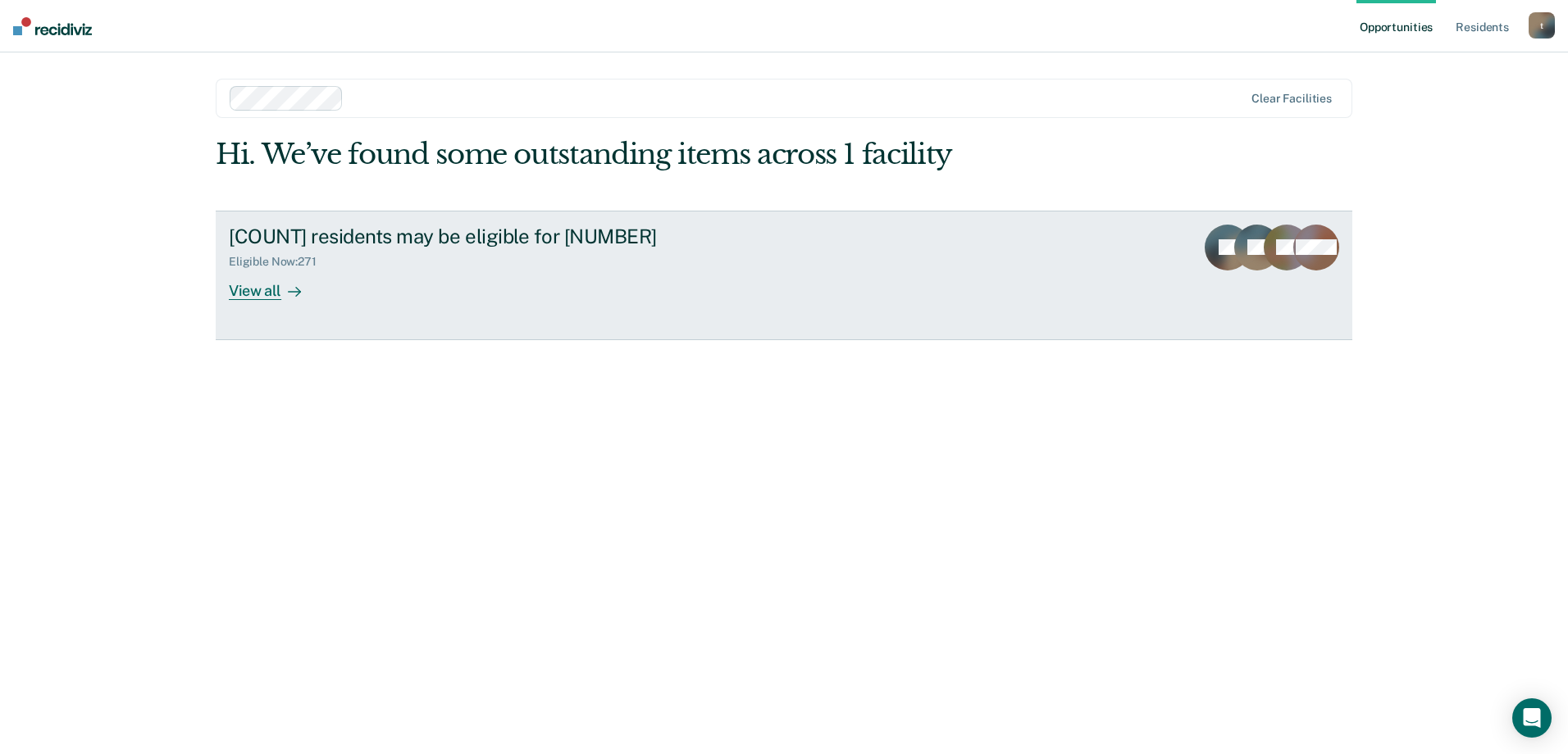 click on "View all" at bounding box center (275, 284) 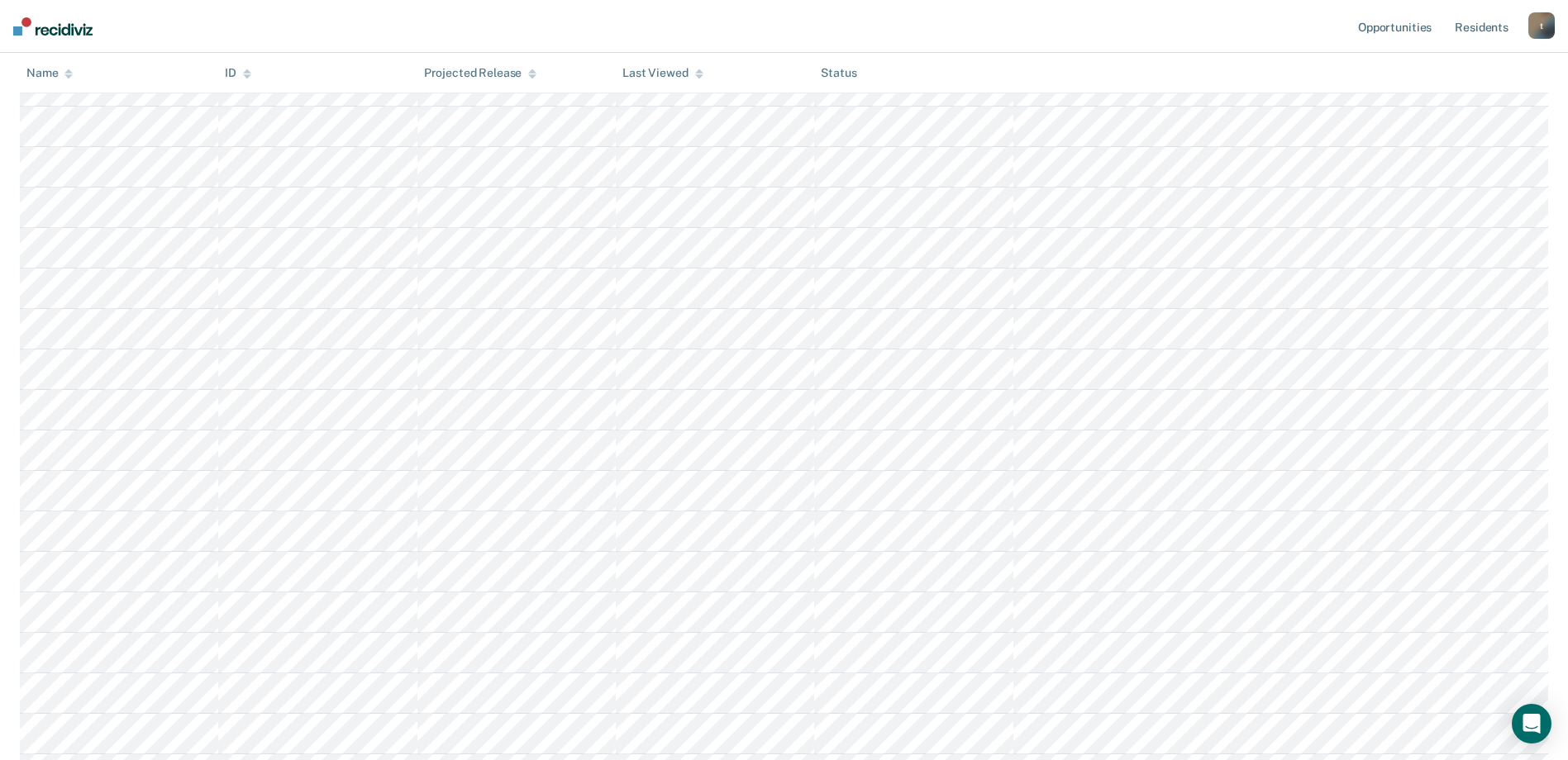 scroll, scrollTop: 745, scrollLeft: 0, axis: vertical 